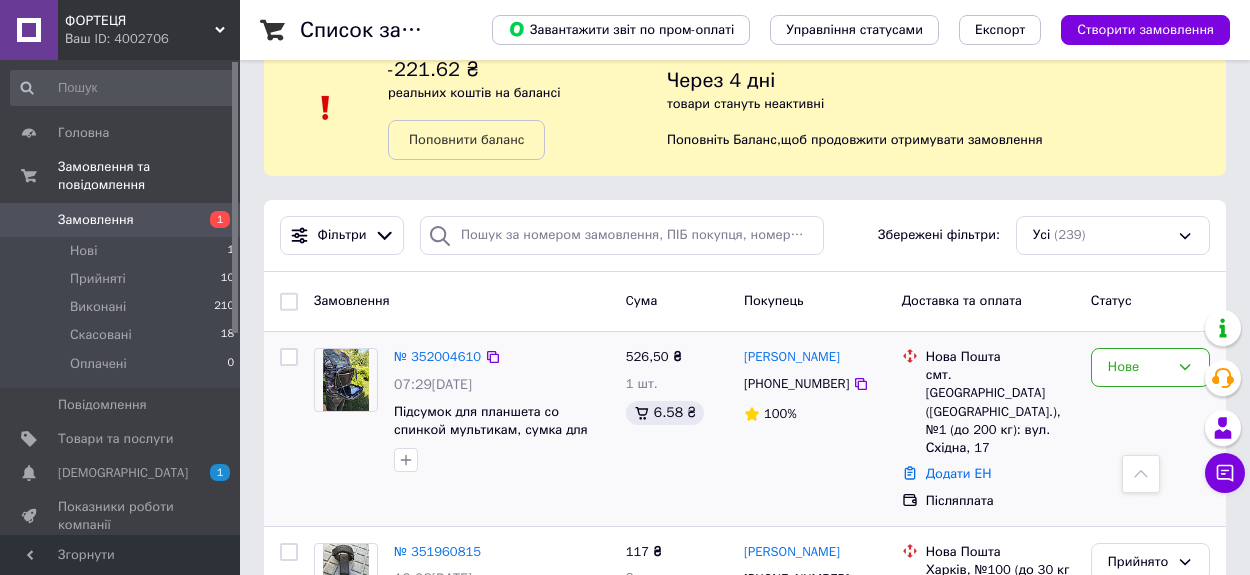 scroll, scrollTop: 2, scrollLeft: 0, axis: vertical 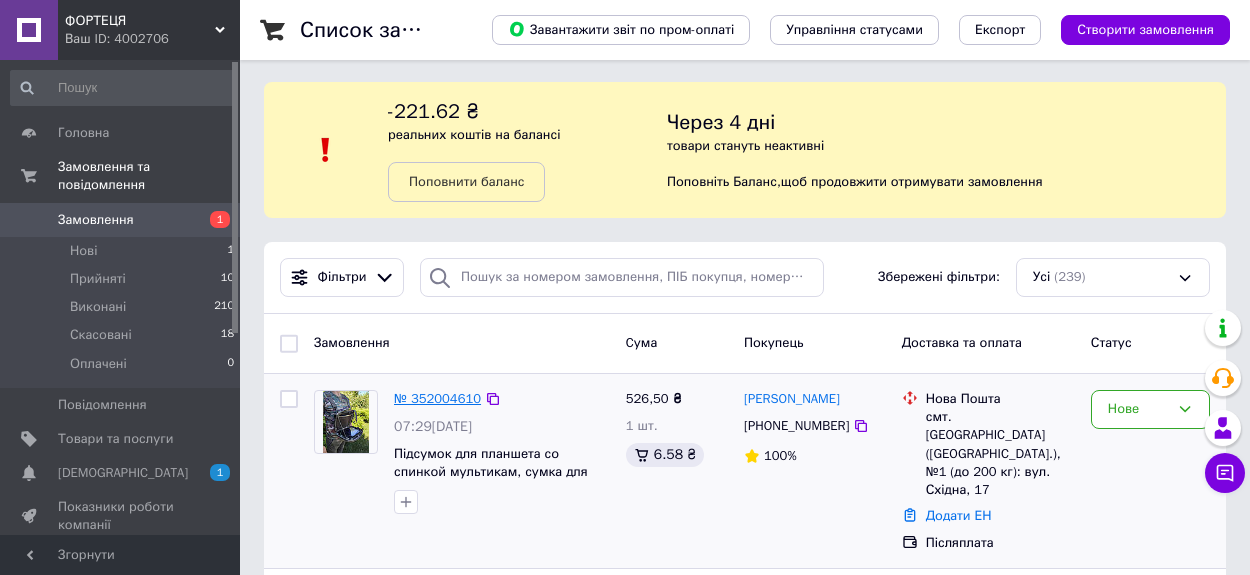 click on "№ 352004610" at bounding box center [437, 398] 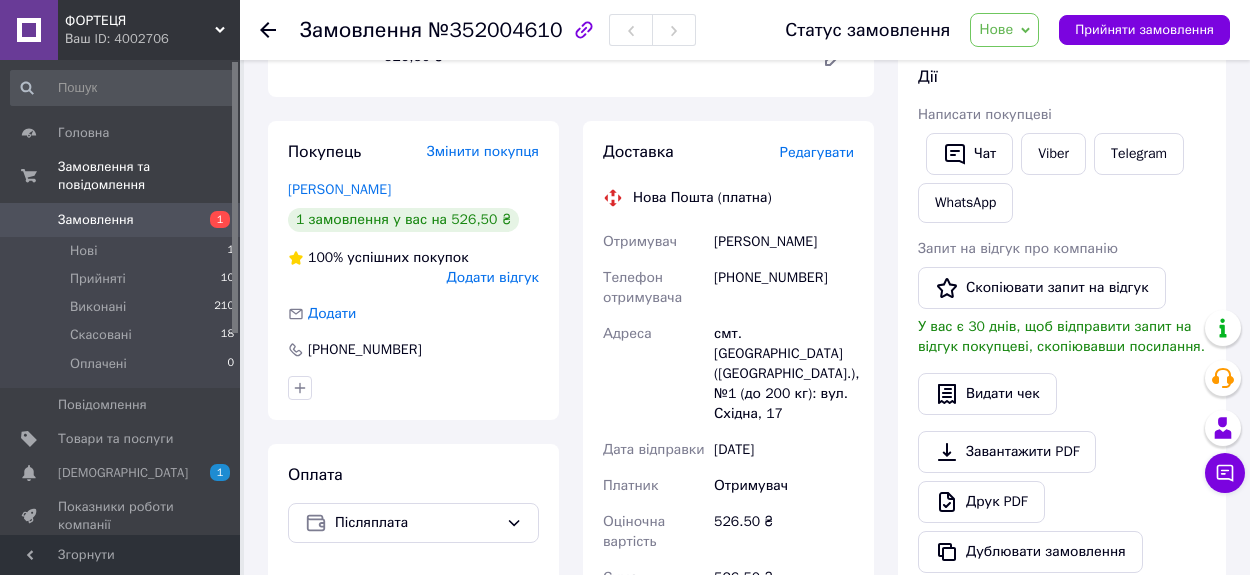scroll, scrollTop: 372, scrollLeft: 0, axis: vertical 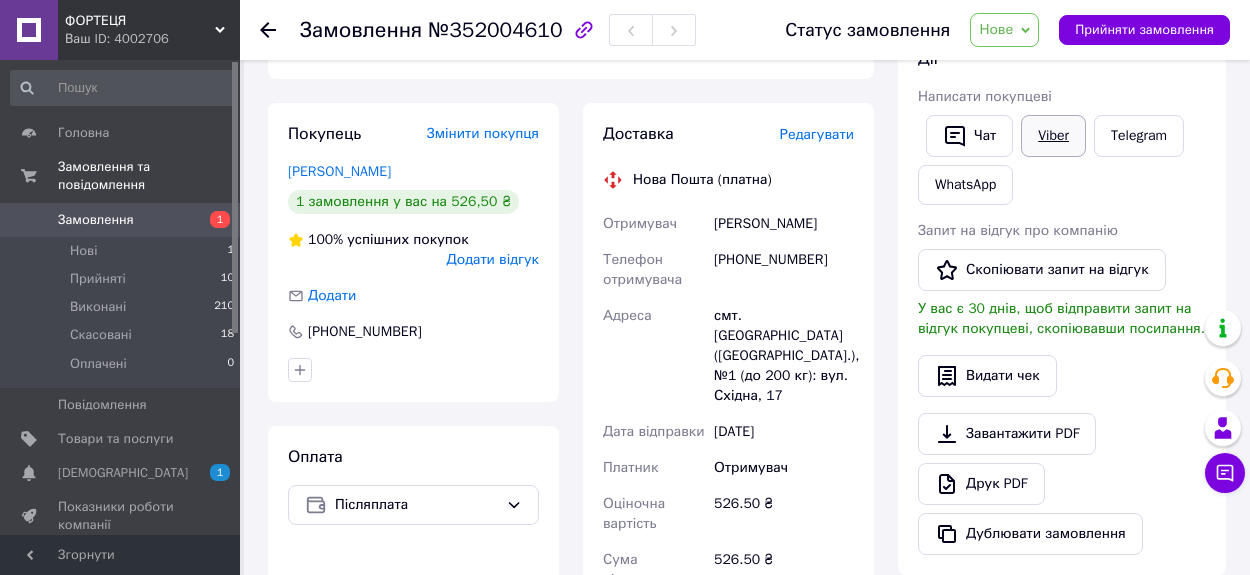 click on "Viber" at bounding box center (1053, 136) 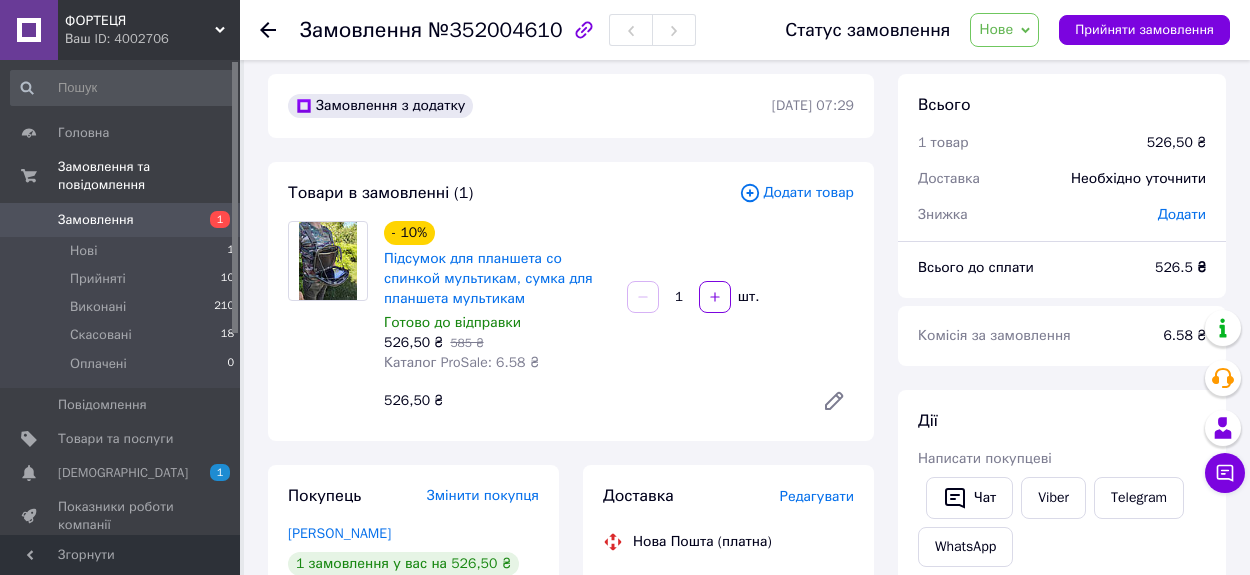 scroll, scrollTop: 0, scrollLeft: 0, axis: both 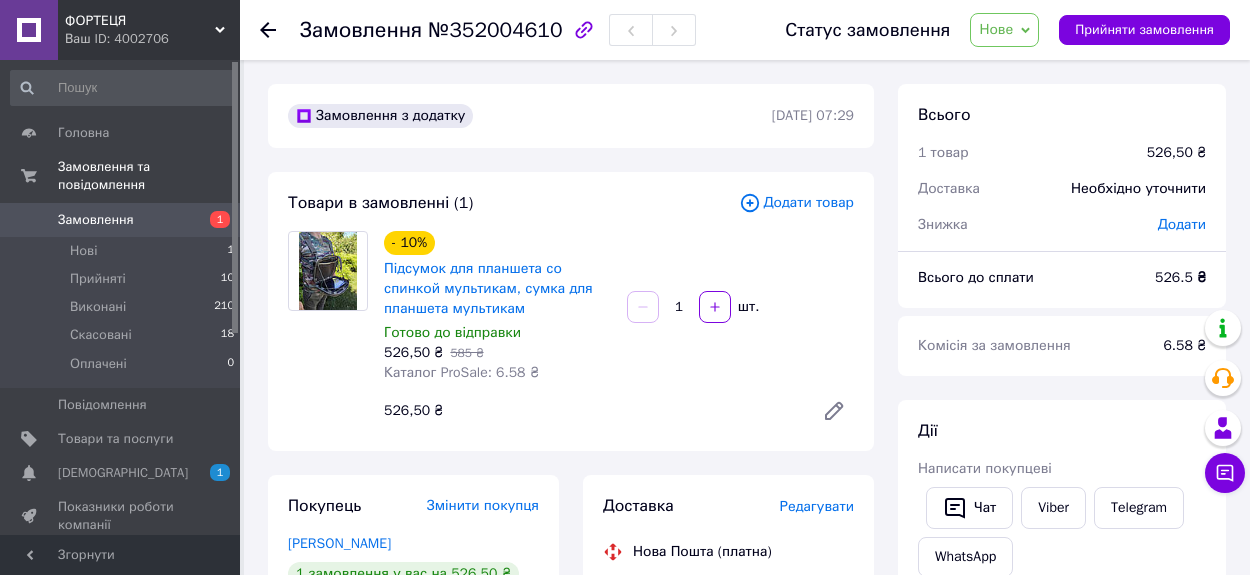 click on "Підсумок для планшета со спинкой мультикам, сумка для планшета мультикам" at bounding box center (497, 289) 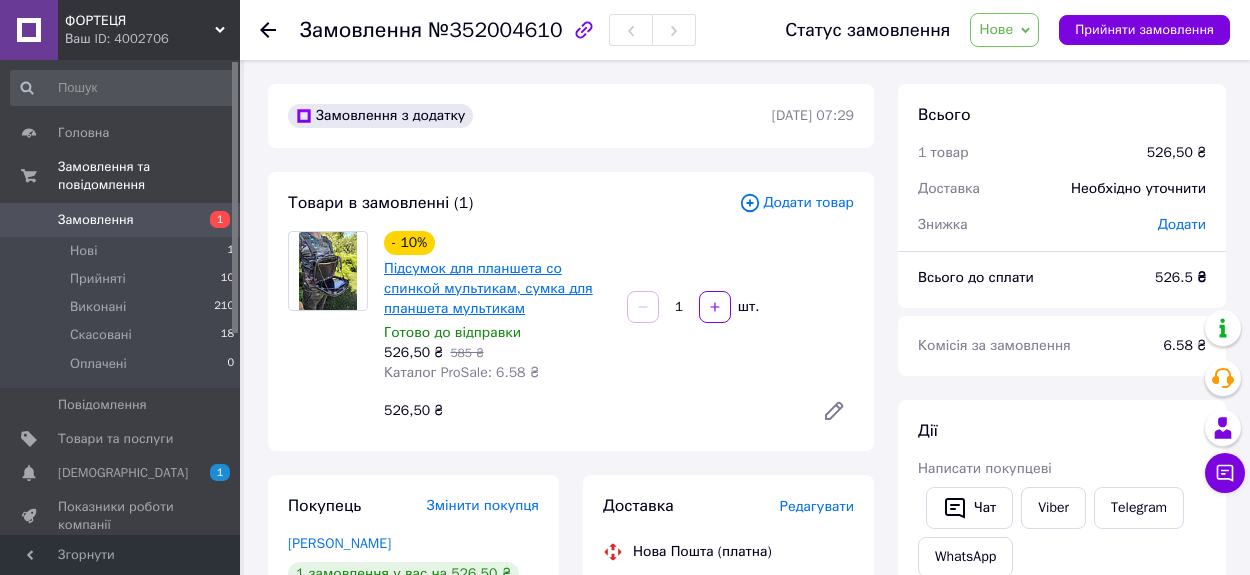 click on "Підсумок для планшета со спинкой мультикам, сумка для планшета мультикам" at bounding box center (488, 288) 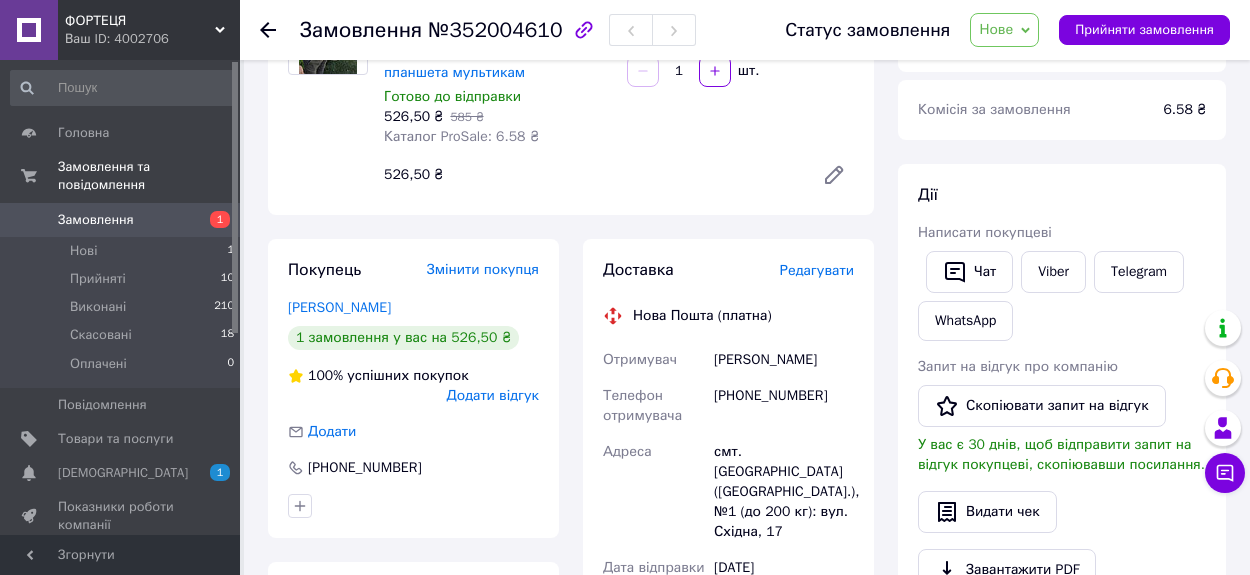 scroll, scrollTop: 260, scrollLeft: 0, axis: vertical 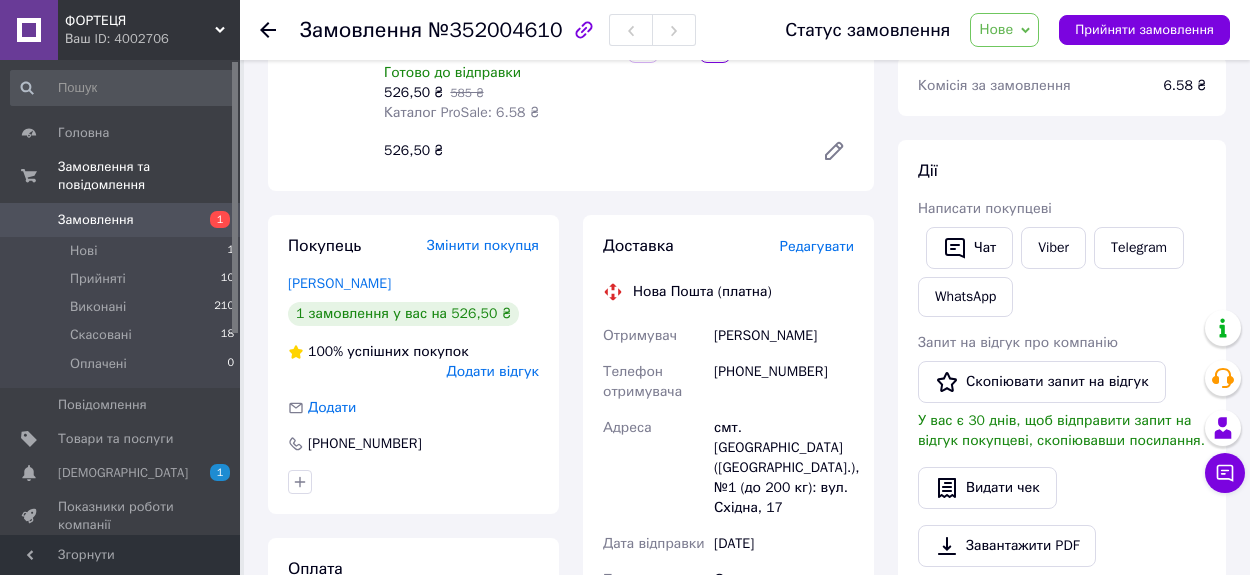 click on "Редагувати" at bounding box center [817, 246] 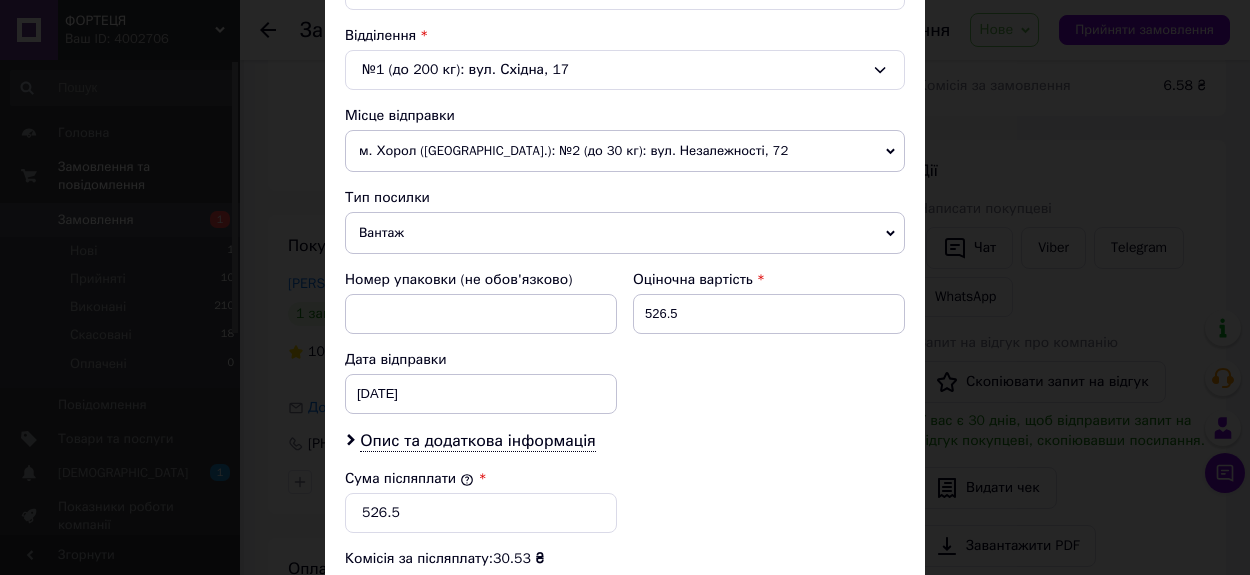 scroll, scrollTop: 616, scrollLeft: 0, axis: vertical 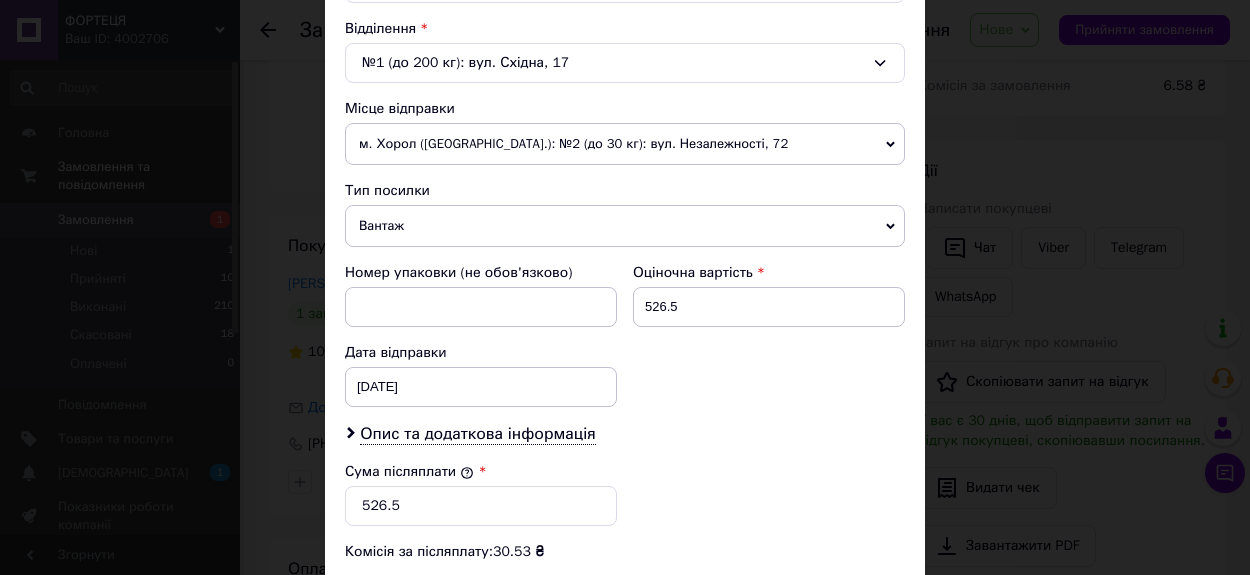 click 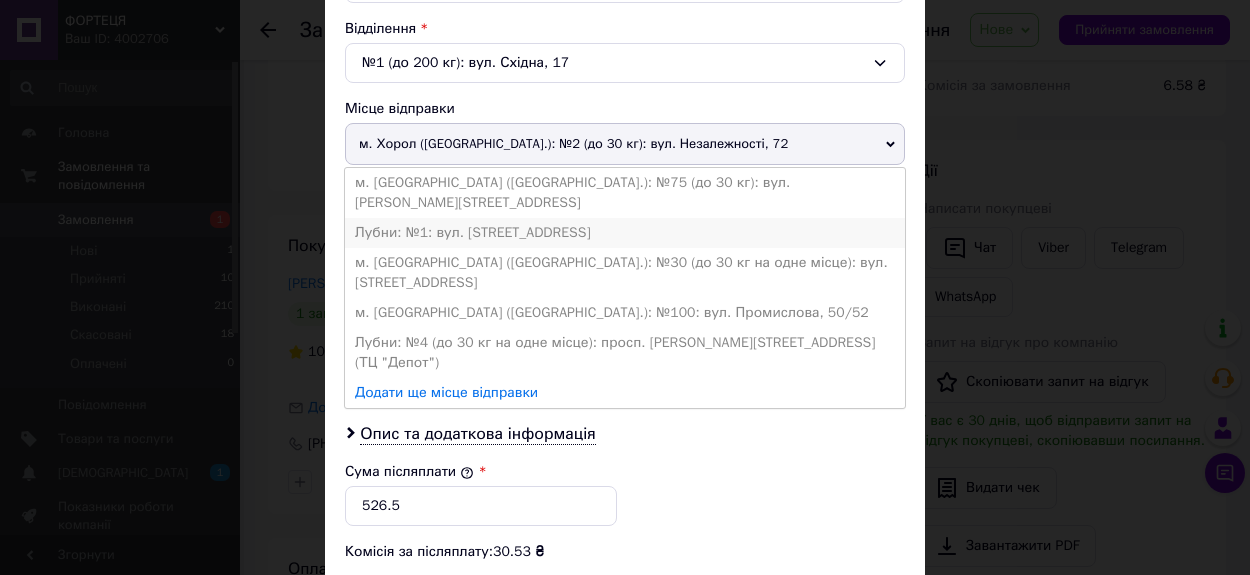 click on "Лубни: №1: вул. [STREET_ADDRESS]" at bounding box center (625, 233) 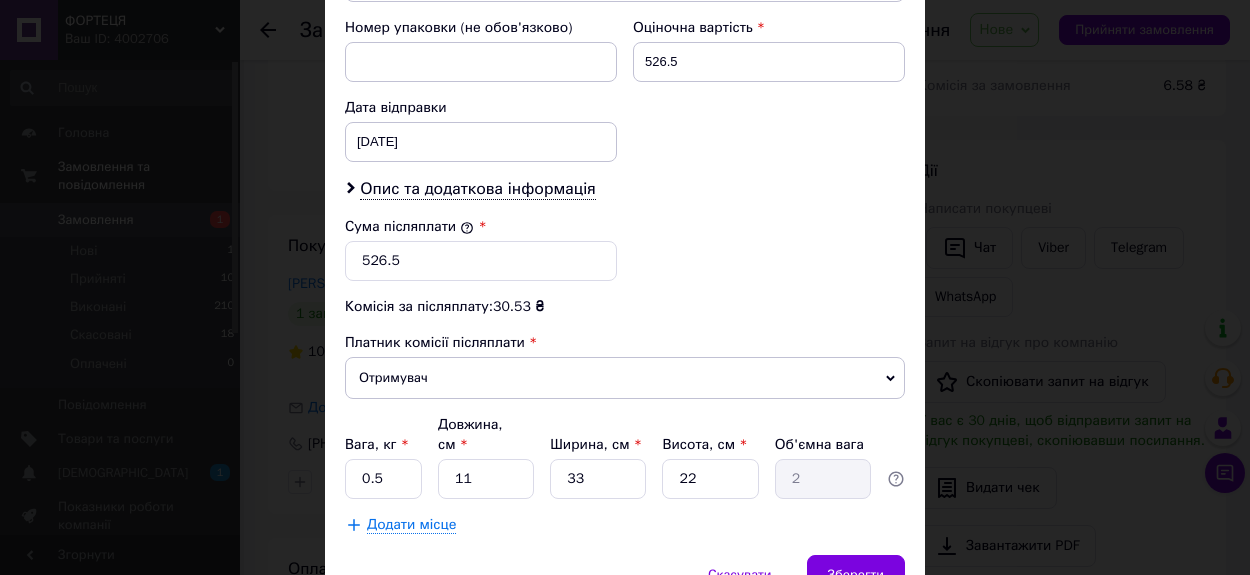scroll, scrollTop: 874, scrollLeft: 0, axis: vertical 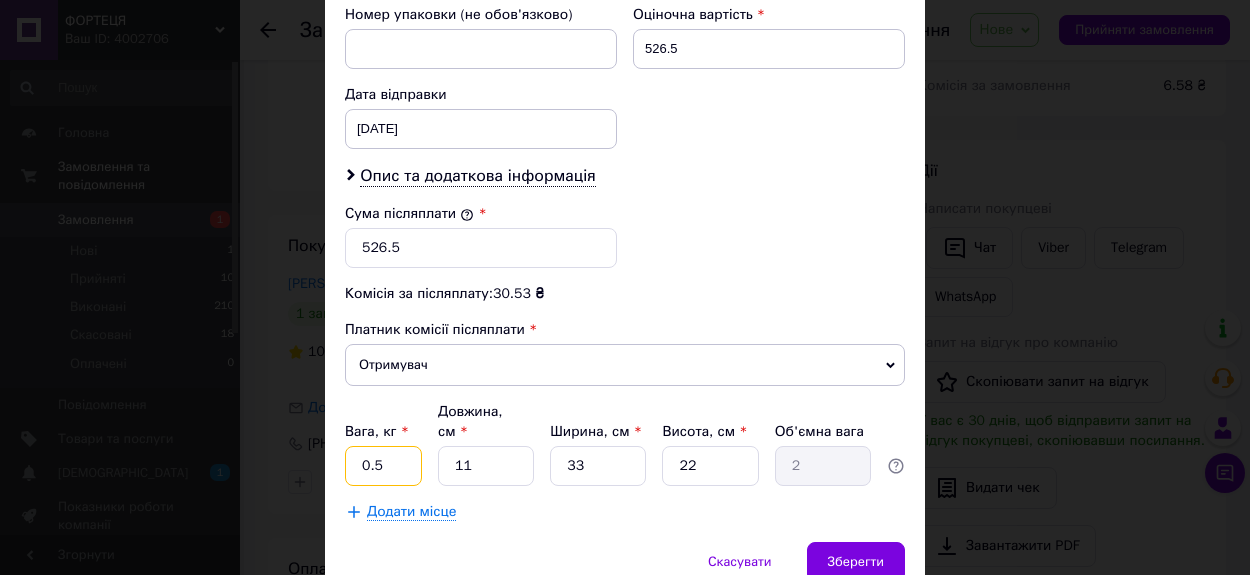 click on "0.5" at bounding box center [383, 466] 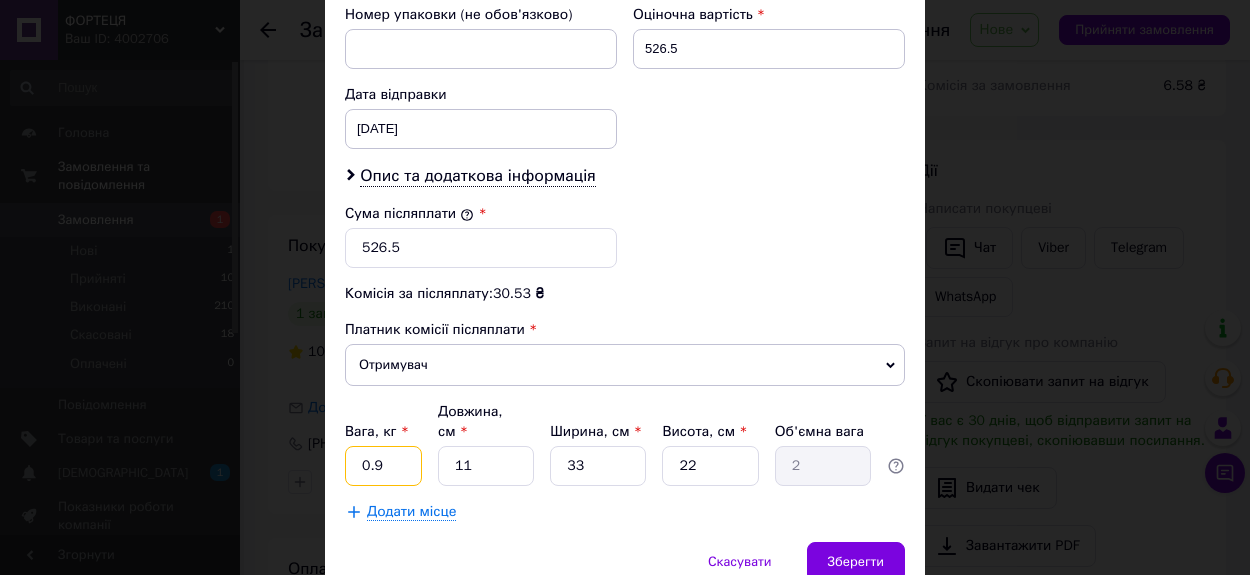 type on "0.9" 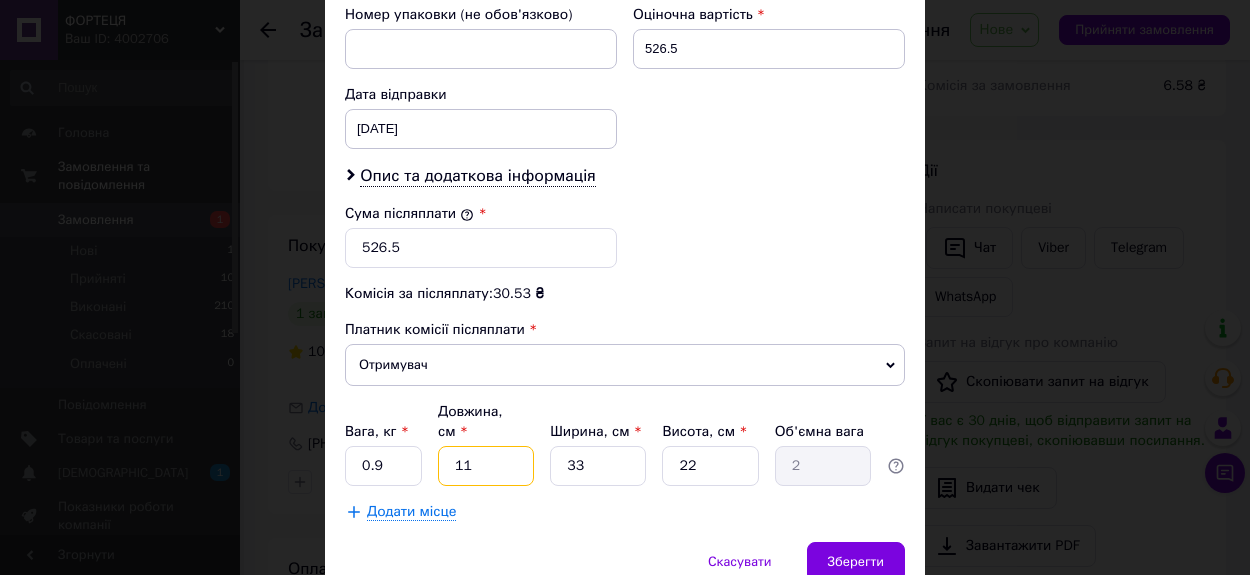 drag, startPoint x: 470, startPoint y: 468, endPoint x: 437, endPoint y: 463, distance: 33.37664 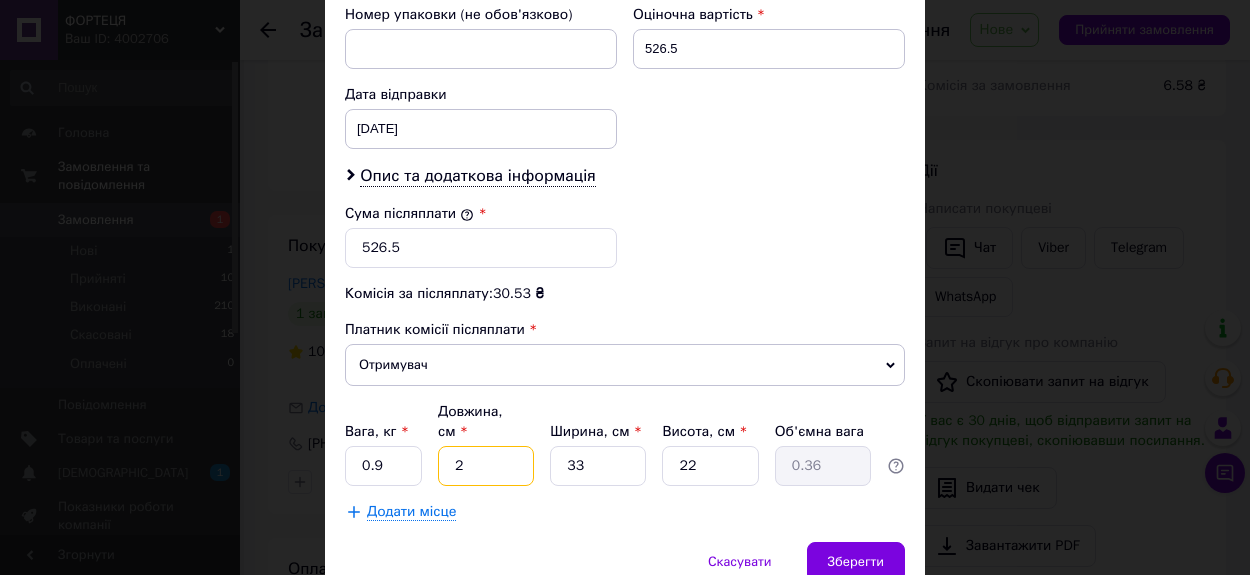 type on "20" 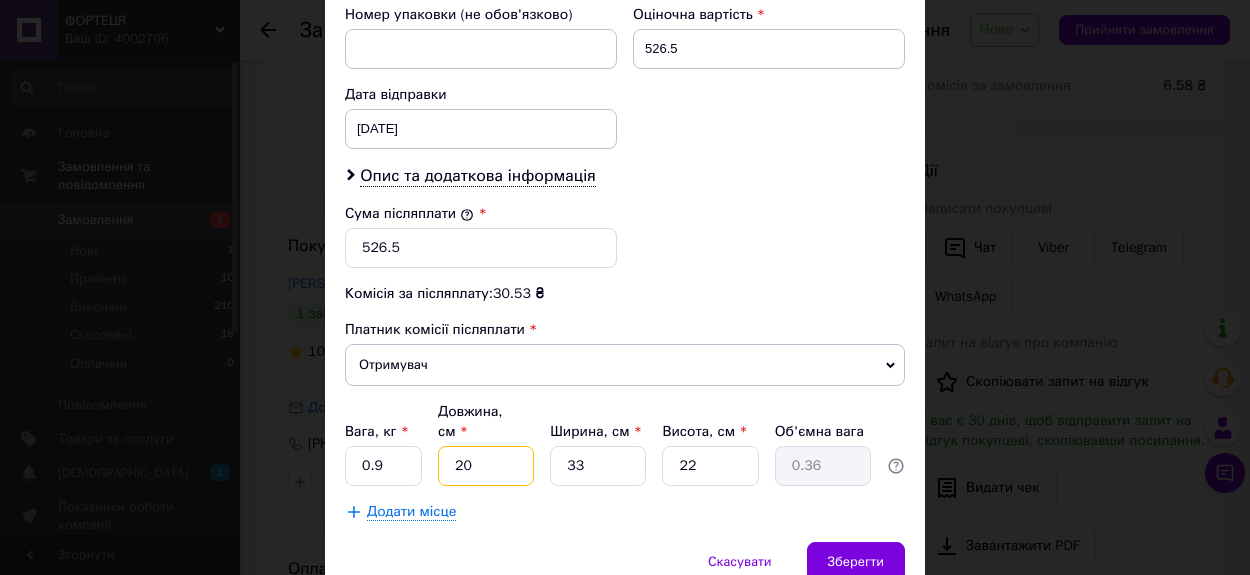 type on "3.63" 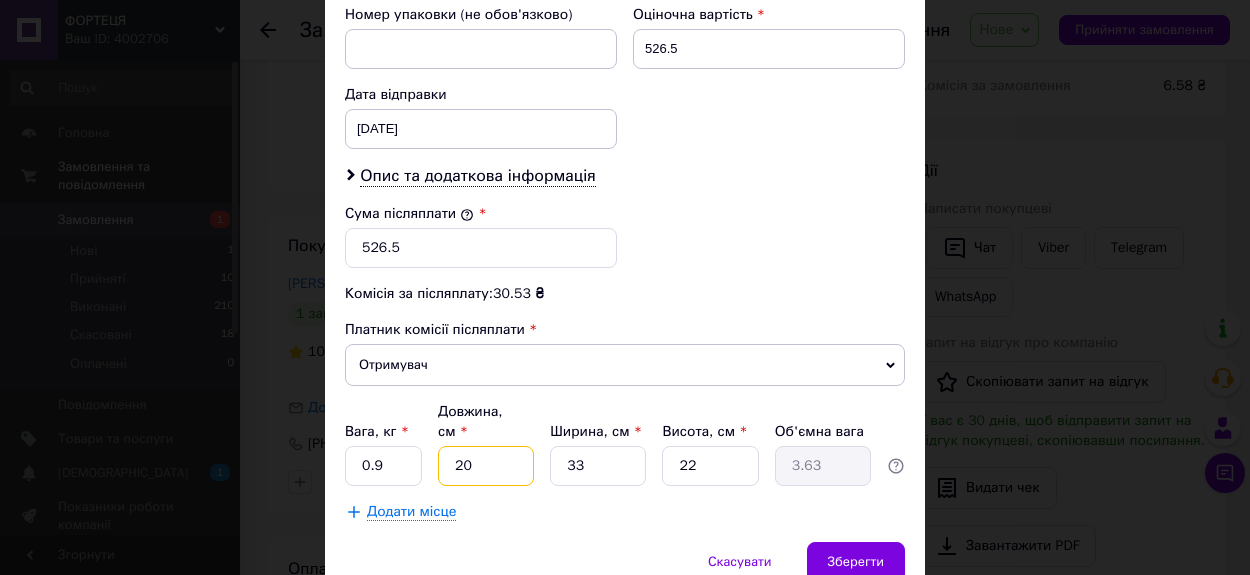 type on "20" 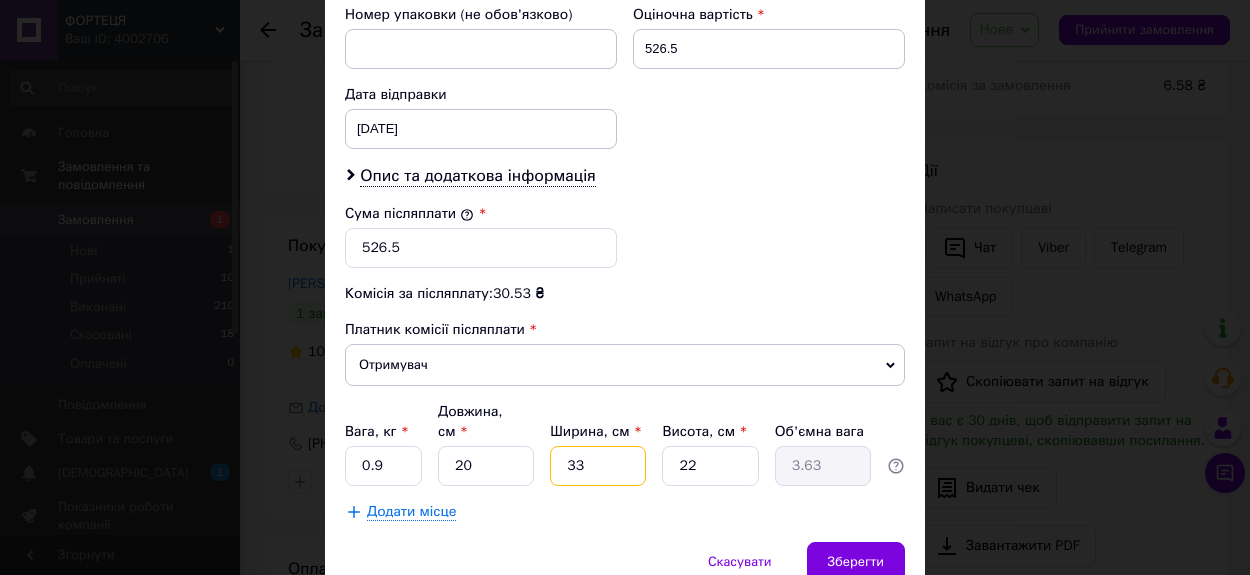 drag, startPoint x: 584, startPoint y: 469, endPoint x: 549, endPoint y: 469, distance: 35 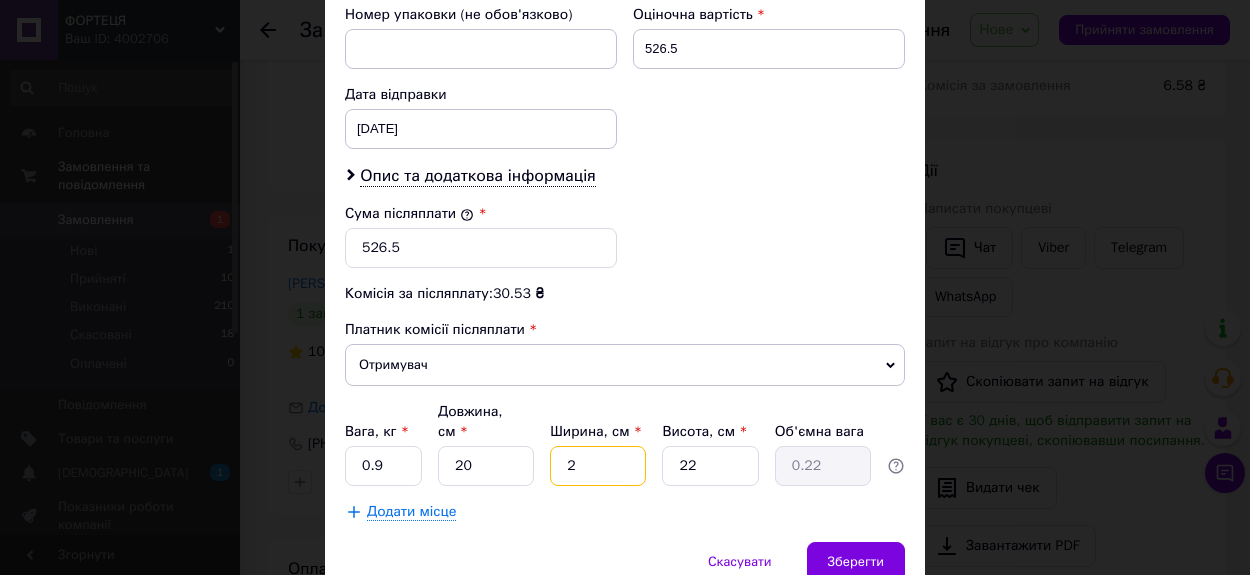 type on "20" 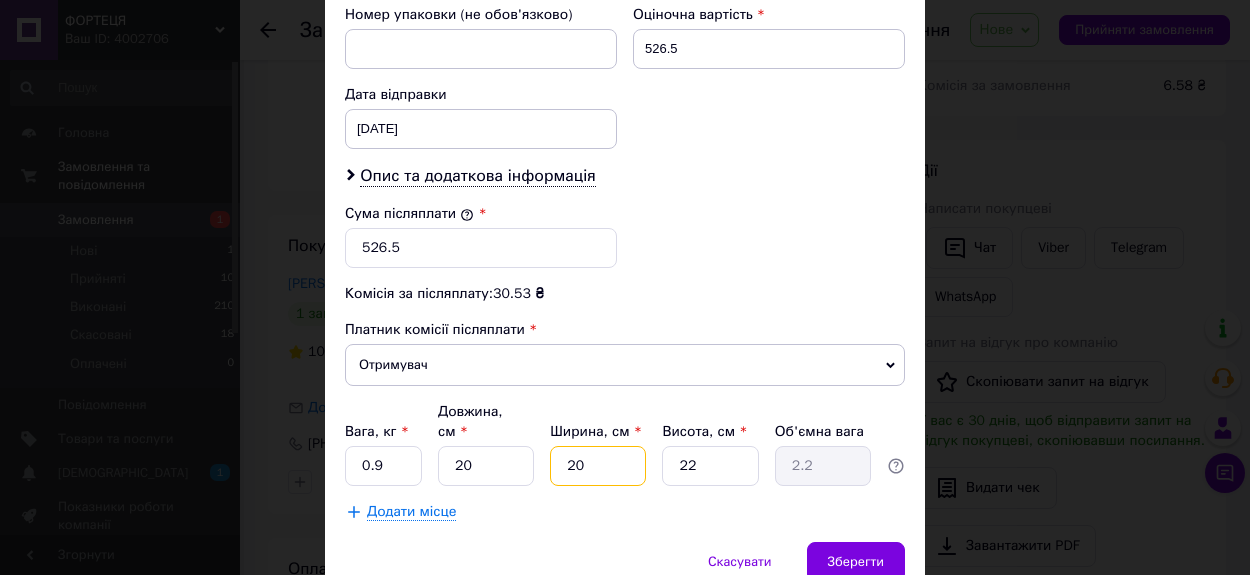 type on "20" 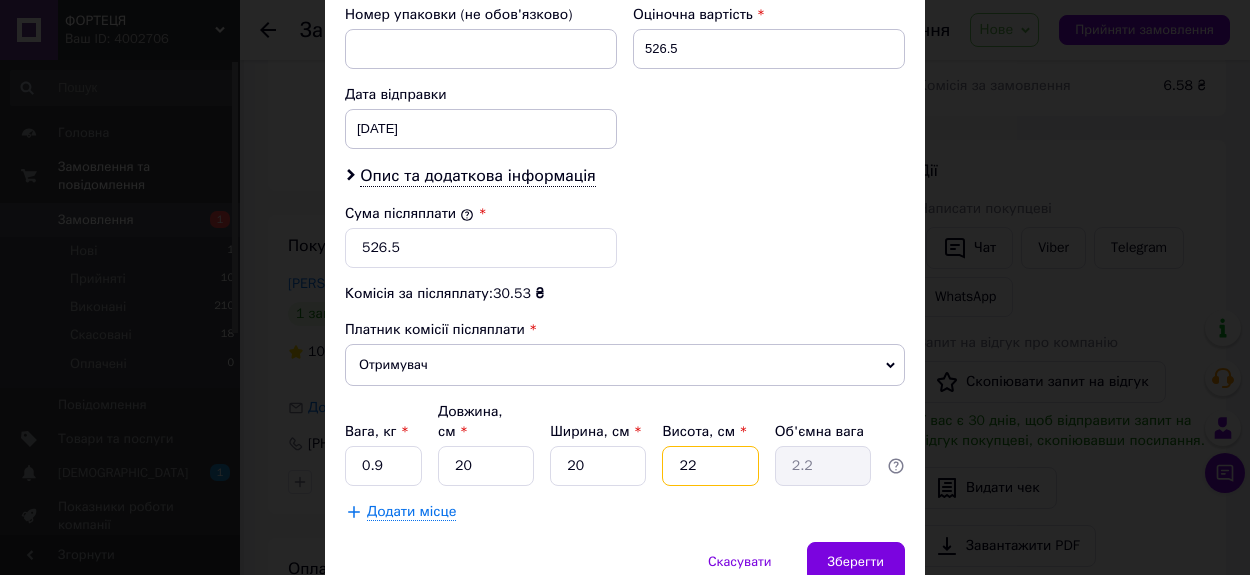 drag, startPoint x: 694, startPoint y: 466, endPoint x: 661, endPoint y: 464, distance: 33.06055 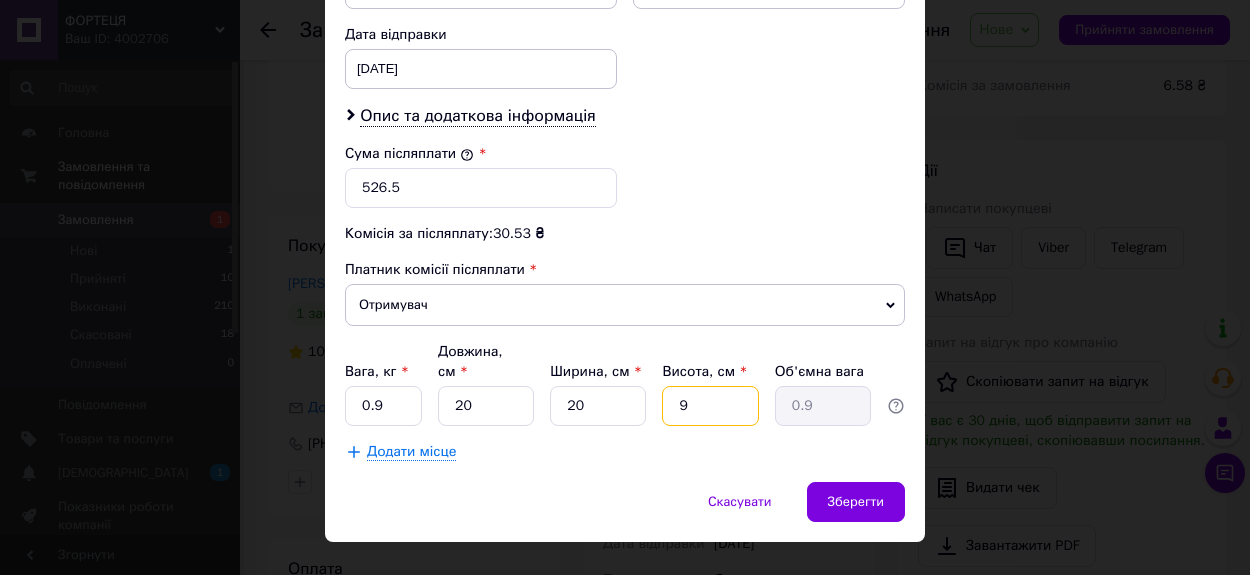 scroll, scrollTop: 971, scrollLeft: 0, axis: vertical 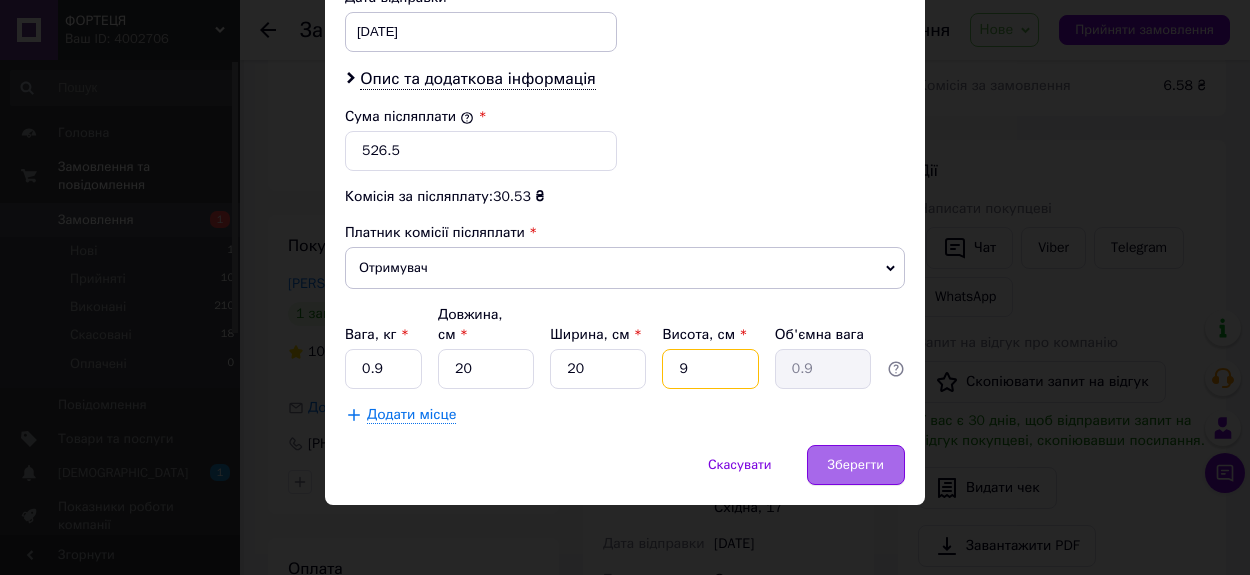 type on "9" 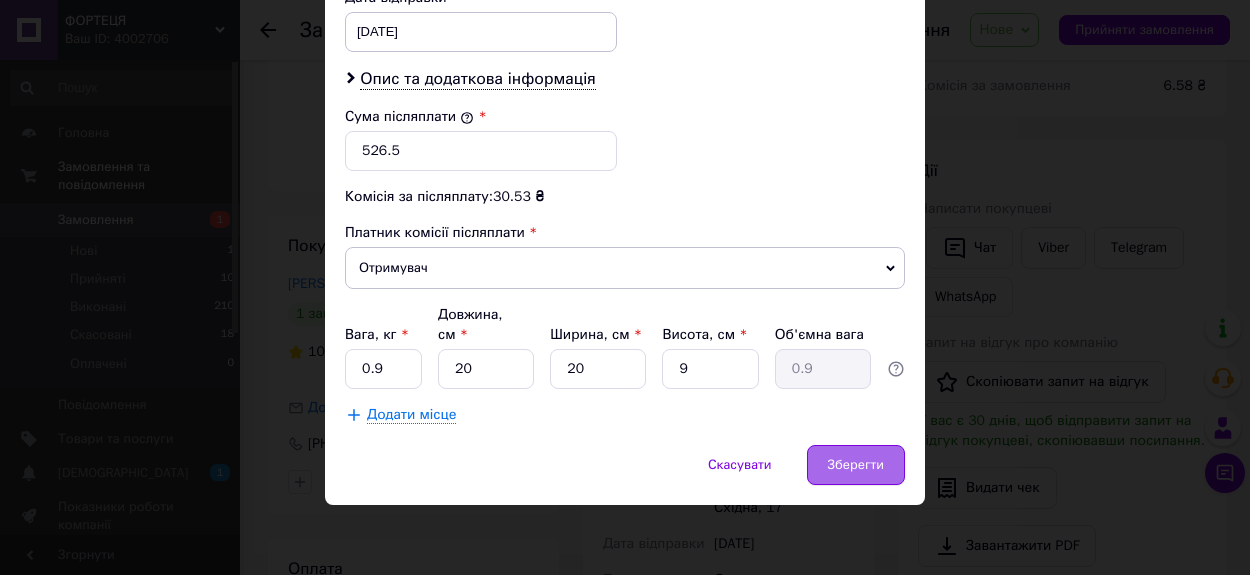 click on "Зберегти" at bounding box center [856, 465] 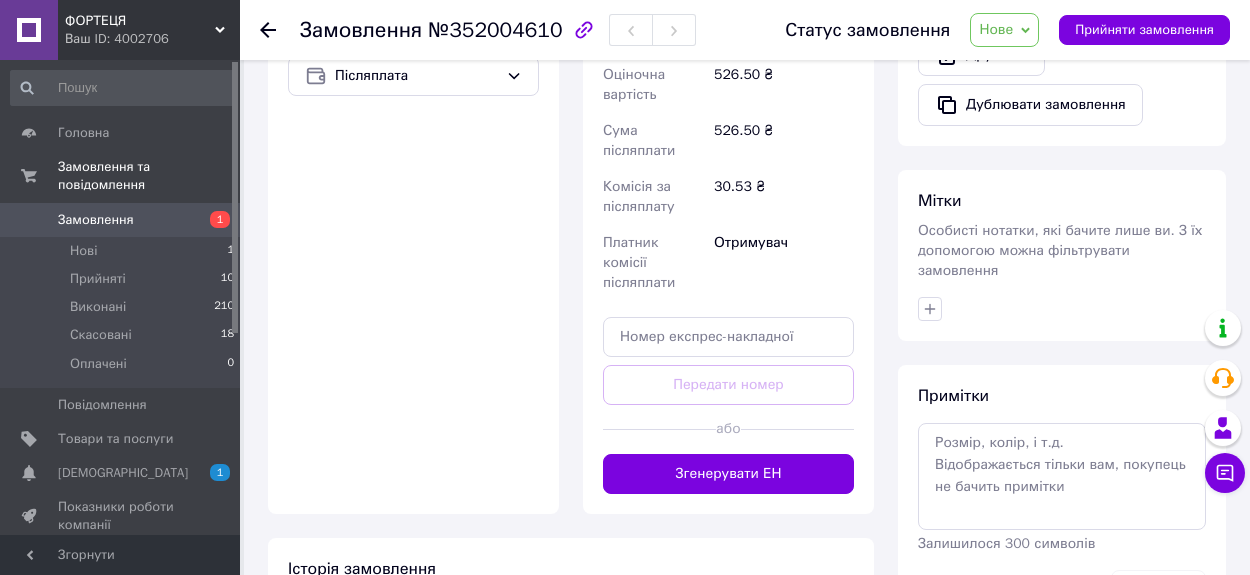 scroll, scrollTop: 802, scrollLeft: 0, axis: vertical 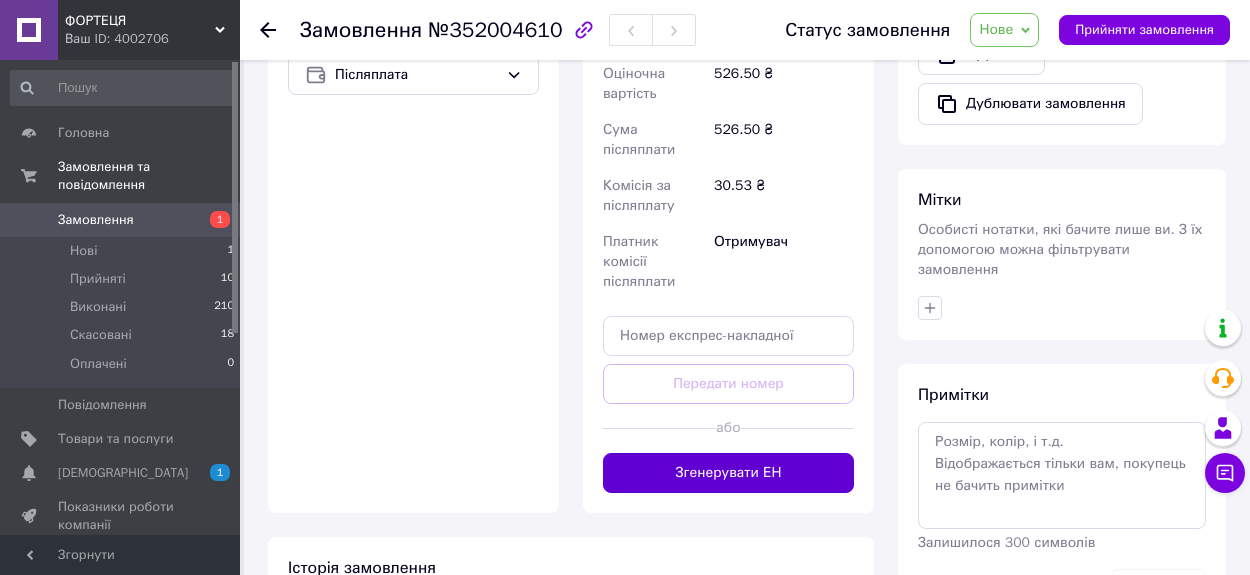 click on "Згенерувати ЕН" at bounding box center (728, 473) 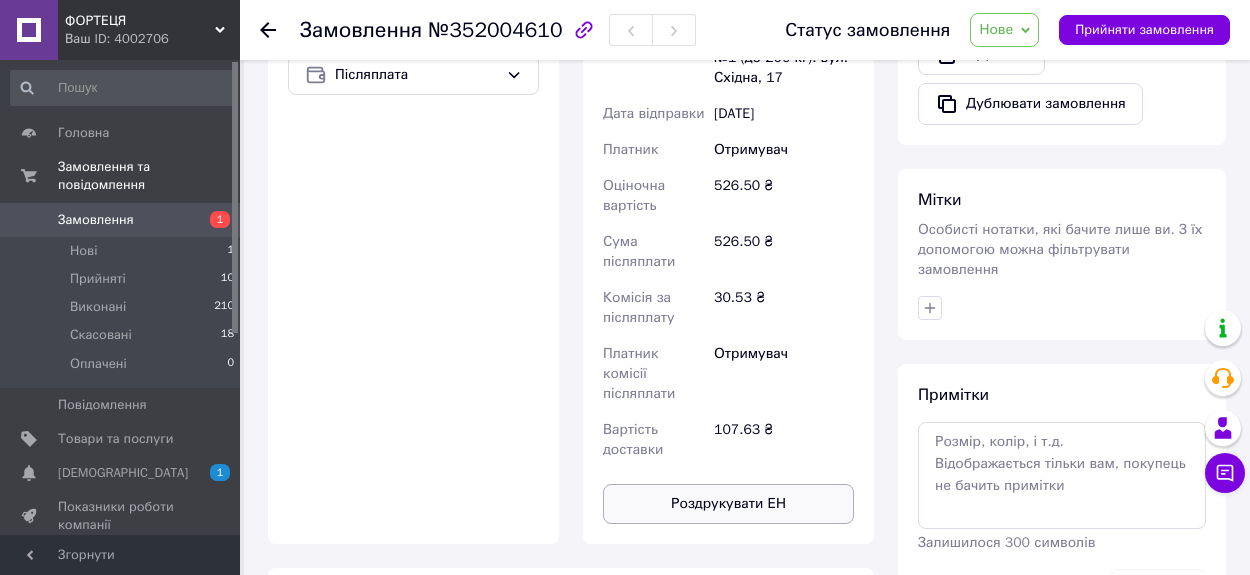click on "Роздрукувати ЕН" at bounding box center (728, 504) 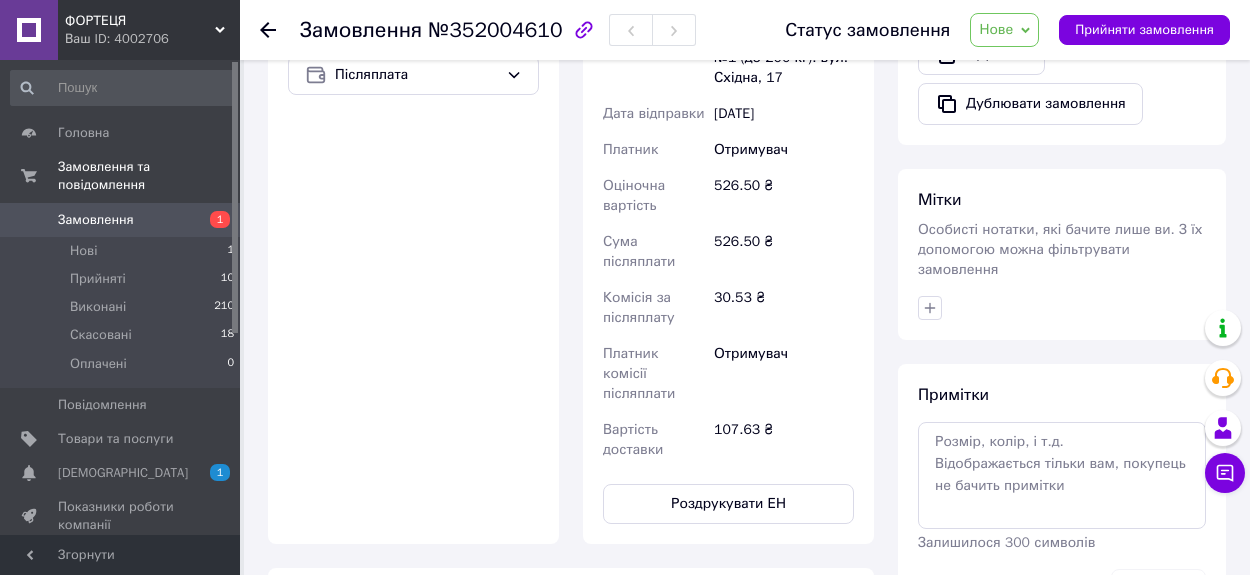click on "Нове" at bounding box center (996, 29) 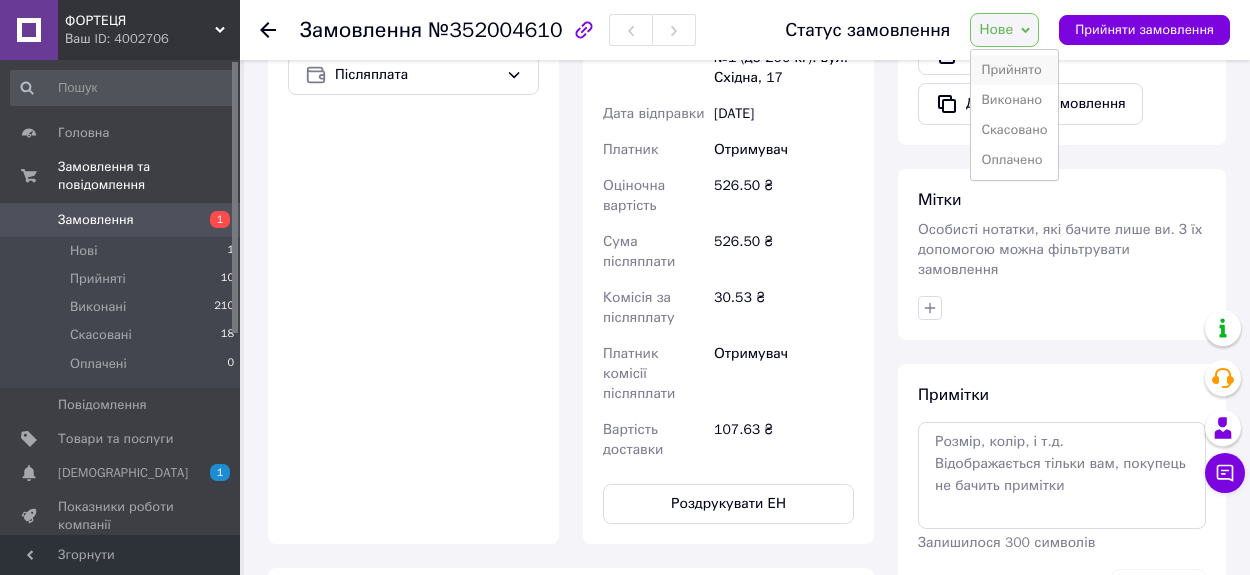 click on "Прийнято" at bounding box center (1014, 70) 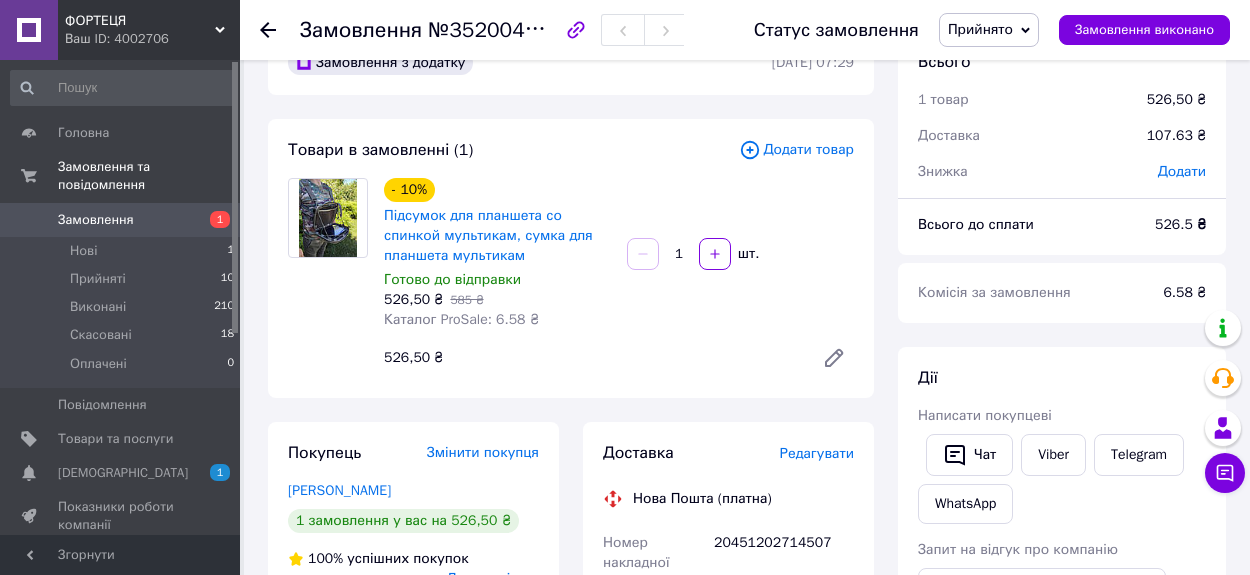 scroll, scrollTop: 0, scrollLeft: 0, axis: both 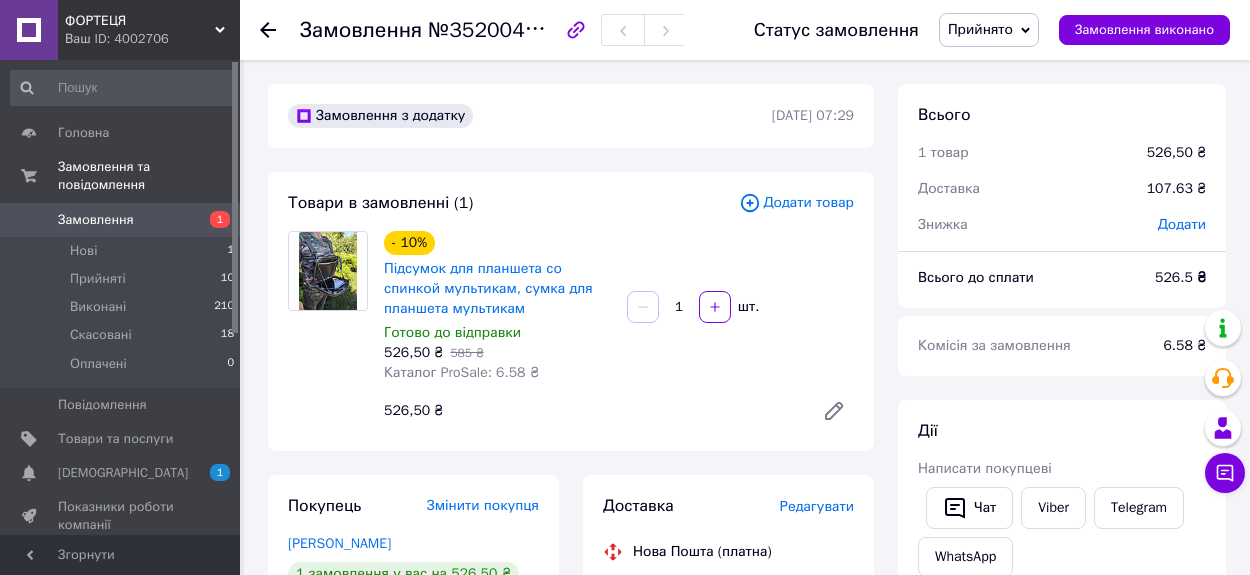 click 